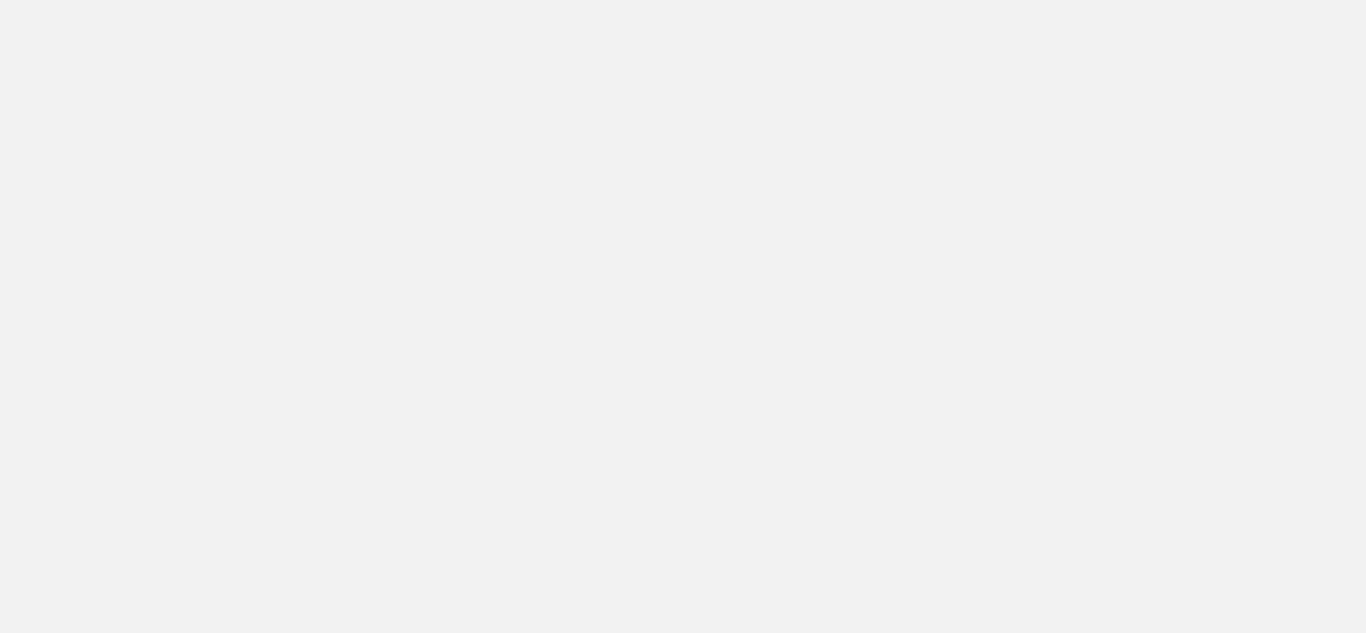 scroll, scrollTop: 0, scrollLeft: 0, axis: both 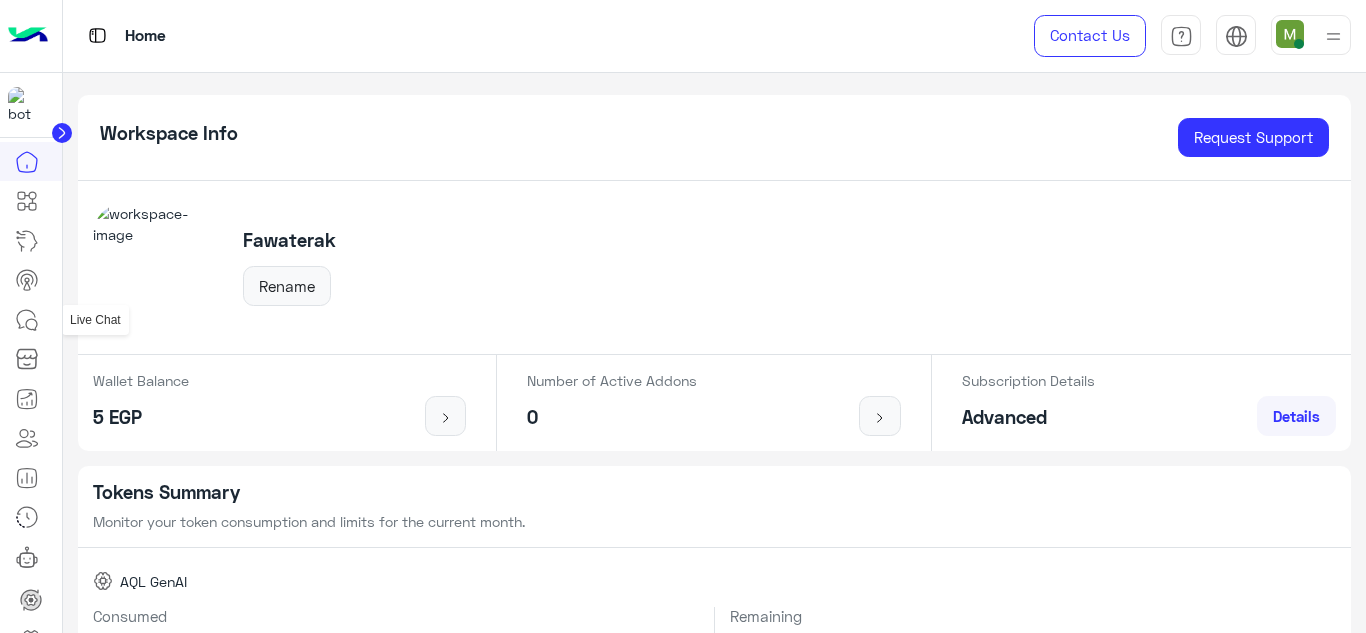 click 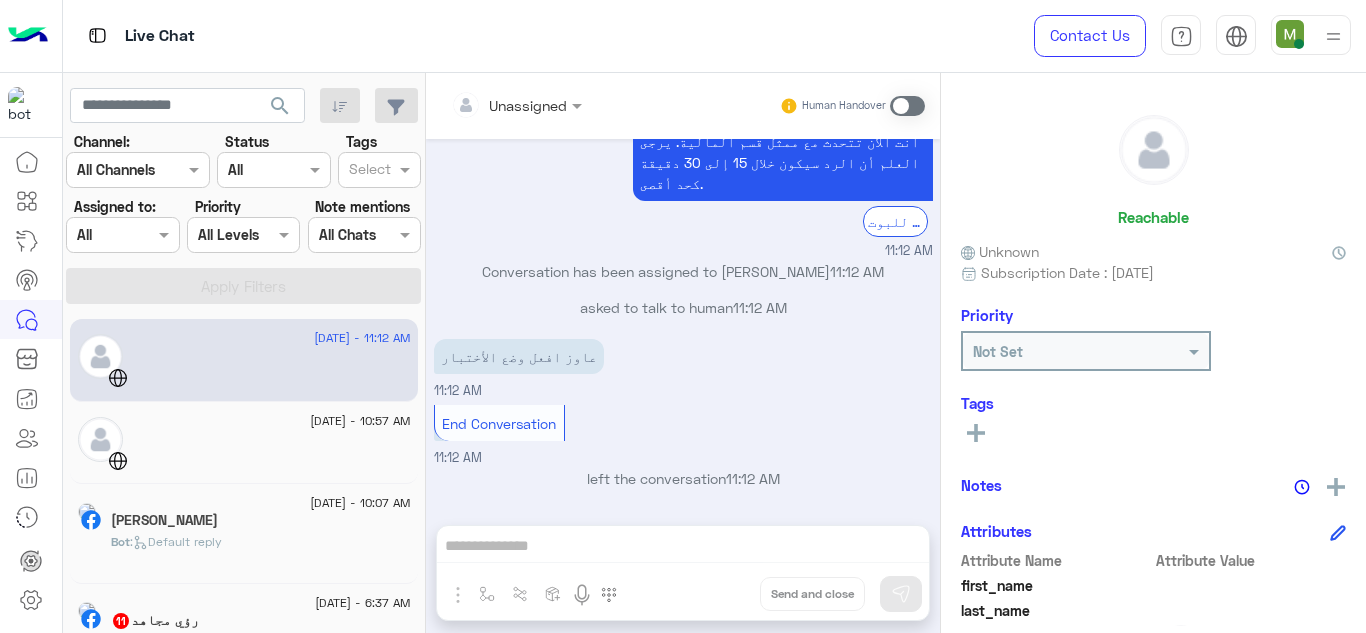 scroll, scrollTop: 457, scrollLeft: 0, axis: vertical 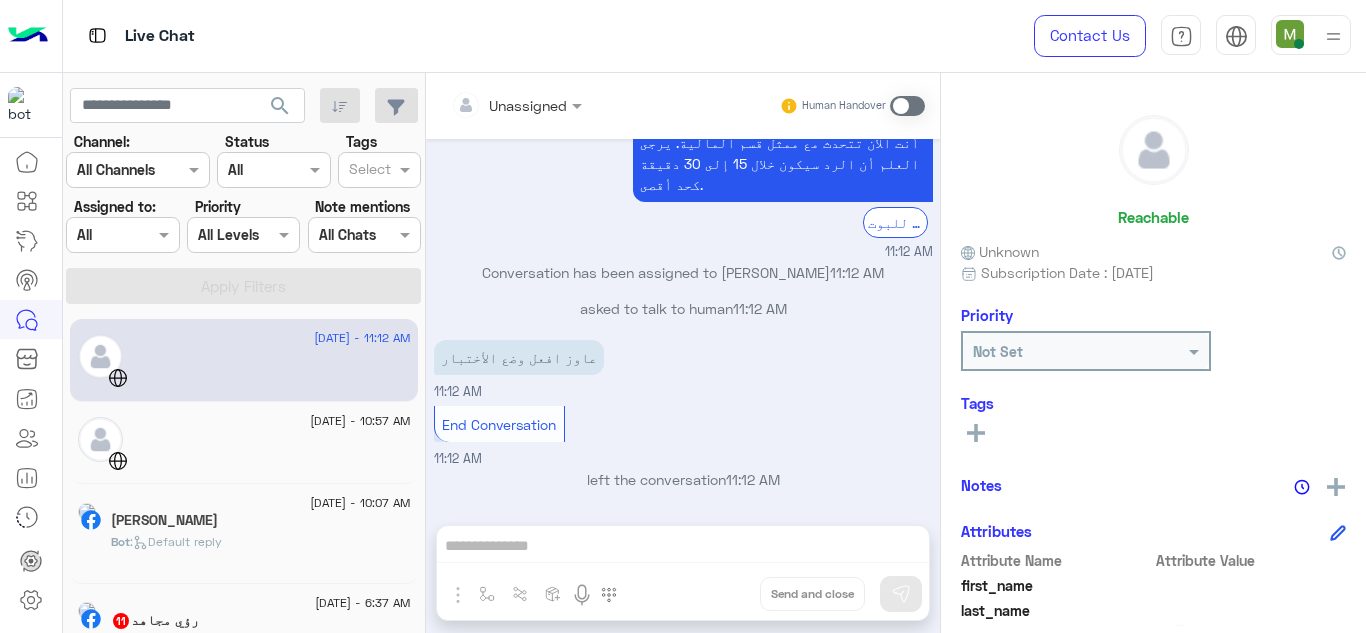click on "عاوز افعل وضع الأختبار   11:12 AM" at bounding box center [683, 368] 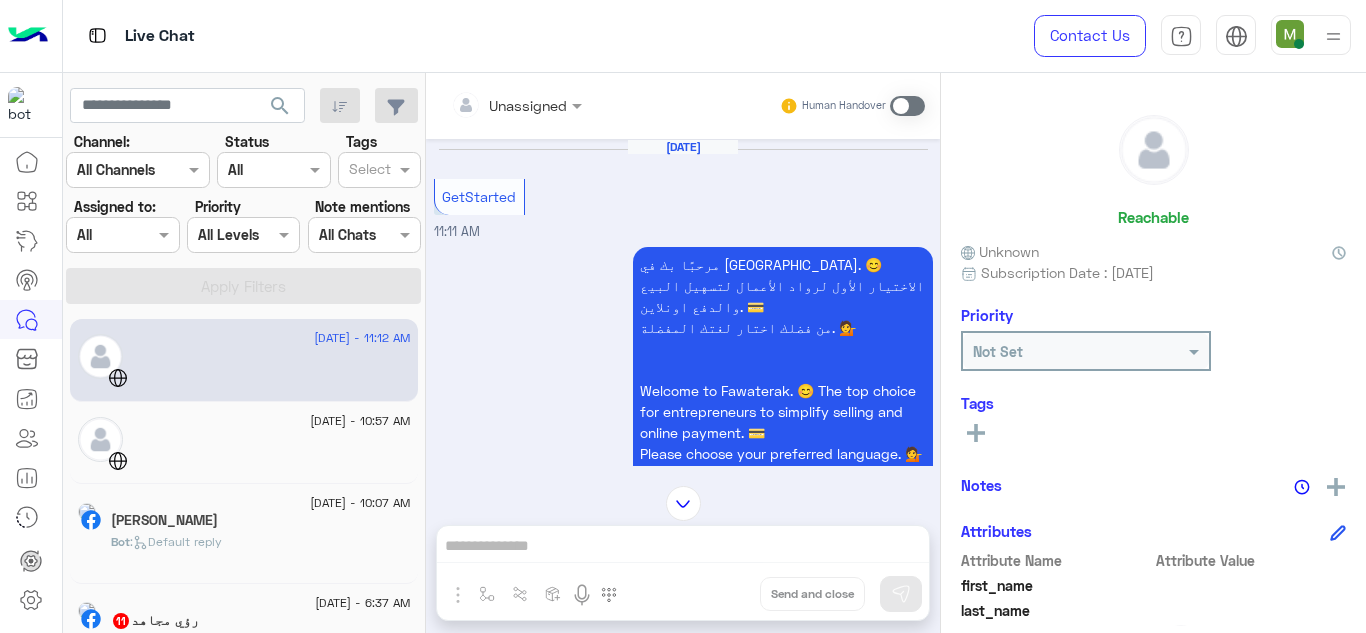 scroll, scrollTop: 1031, scrollLeft: 0, axis: vertical 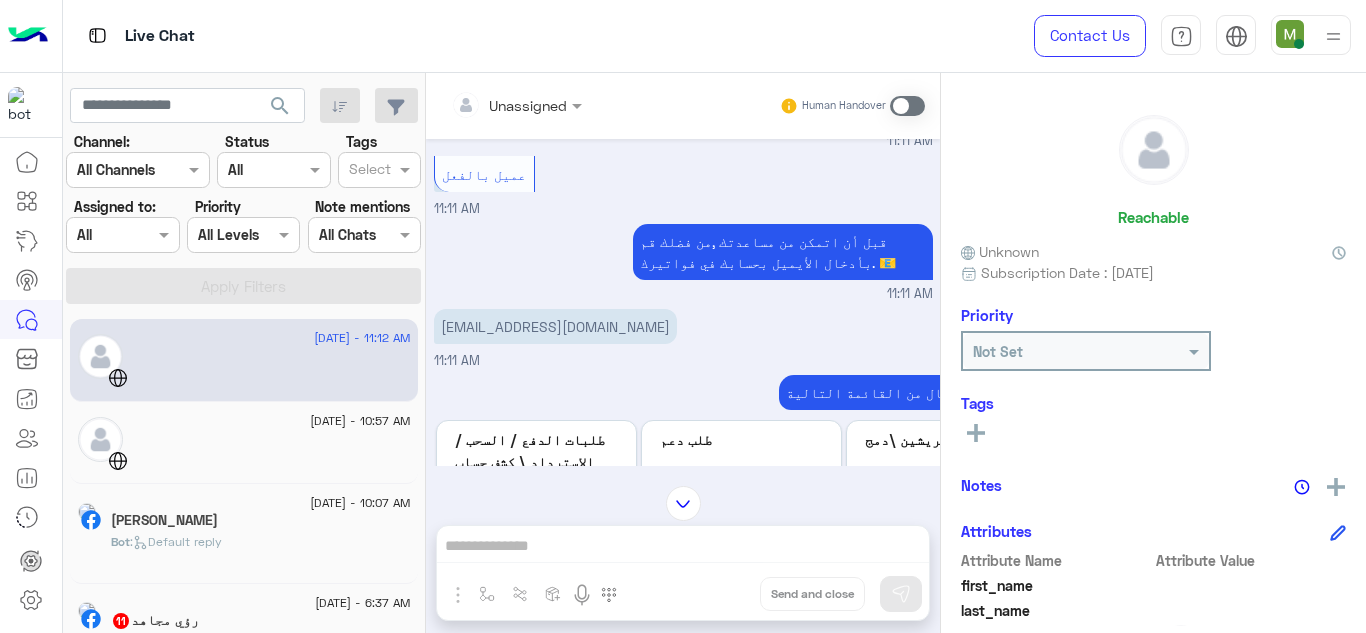 click on "اختر سبب الاتصال من القائمة التالية: Previous طلبات الدفع / السحب / الاسترداد \ كشف حساب  [PERSON_NAME]  طلب دعم  طلب دعم  انتجريشين \دمج  انتجريشين \دمج  استفسار آخر  استفسار آخر  Next 1 2" at bounding box center [783, -636] 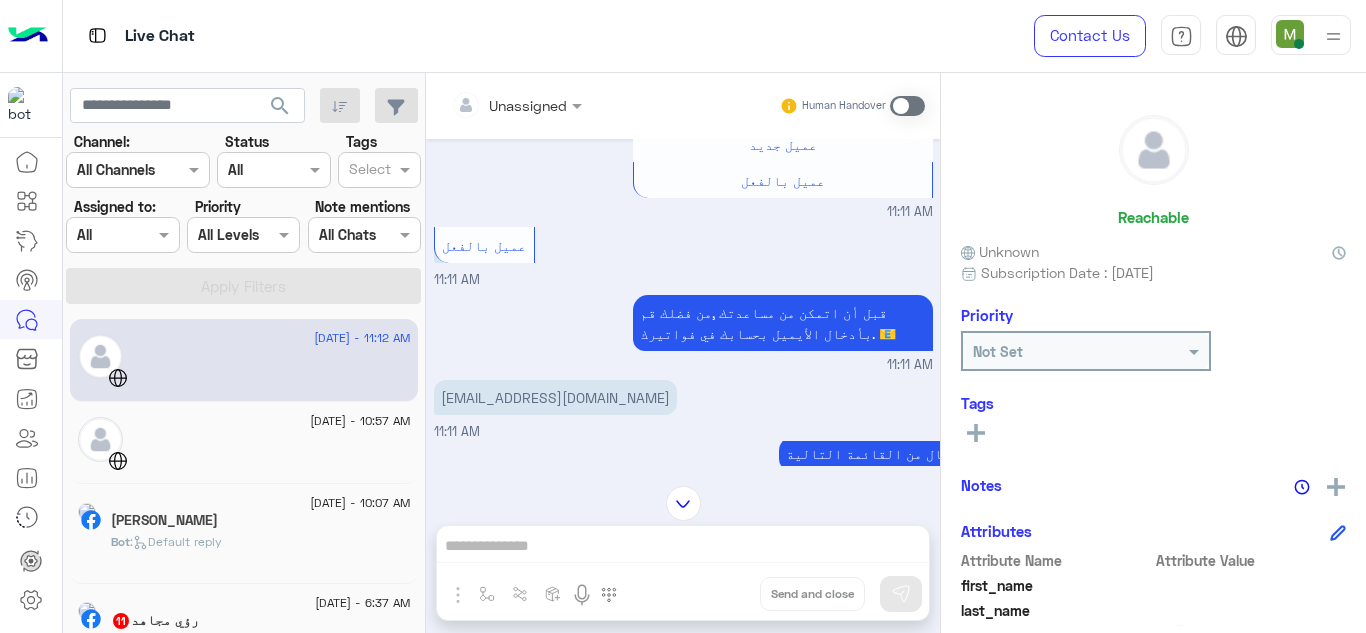 scroll, scrollTop: 955, scrollLeft: 0, axis: vertical 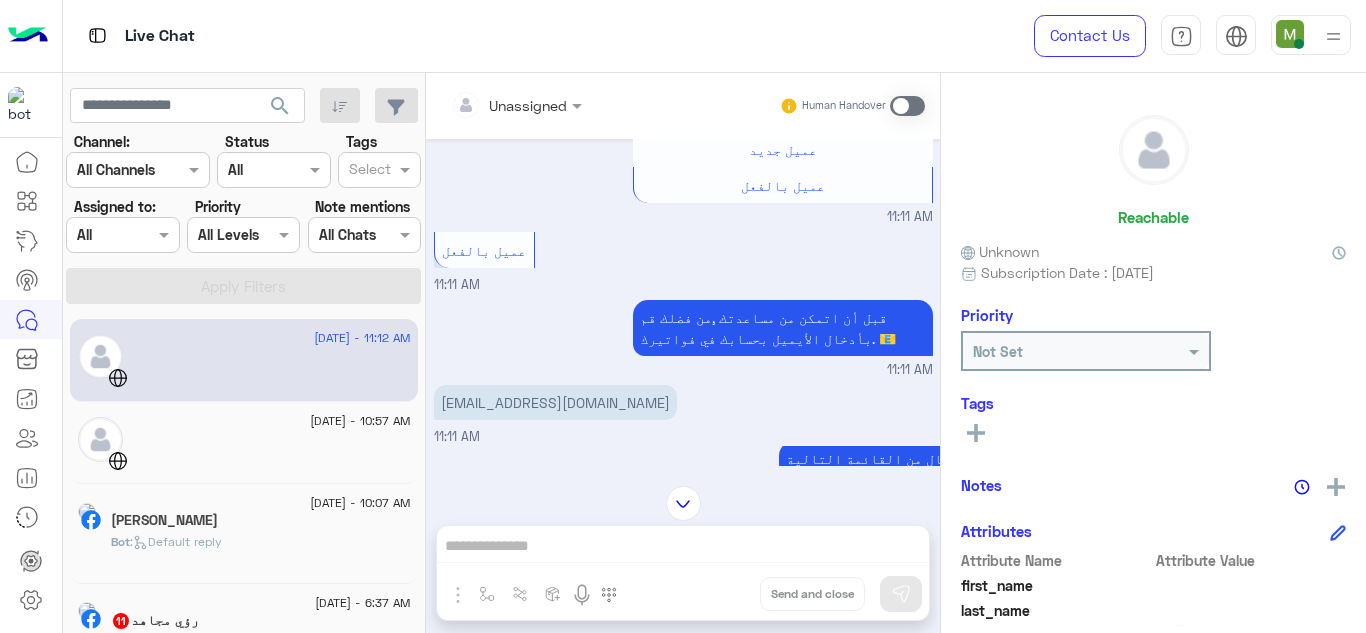click on "[EMAIL_ADDRESS][DOMAIN_NAME]" at bounding box center [555, 402] 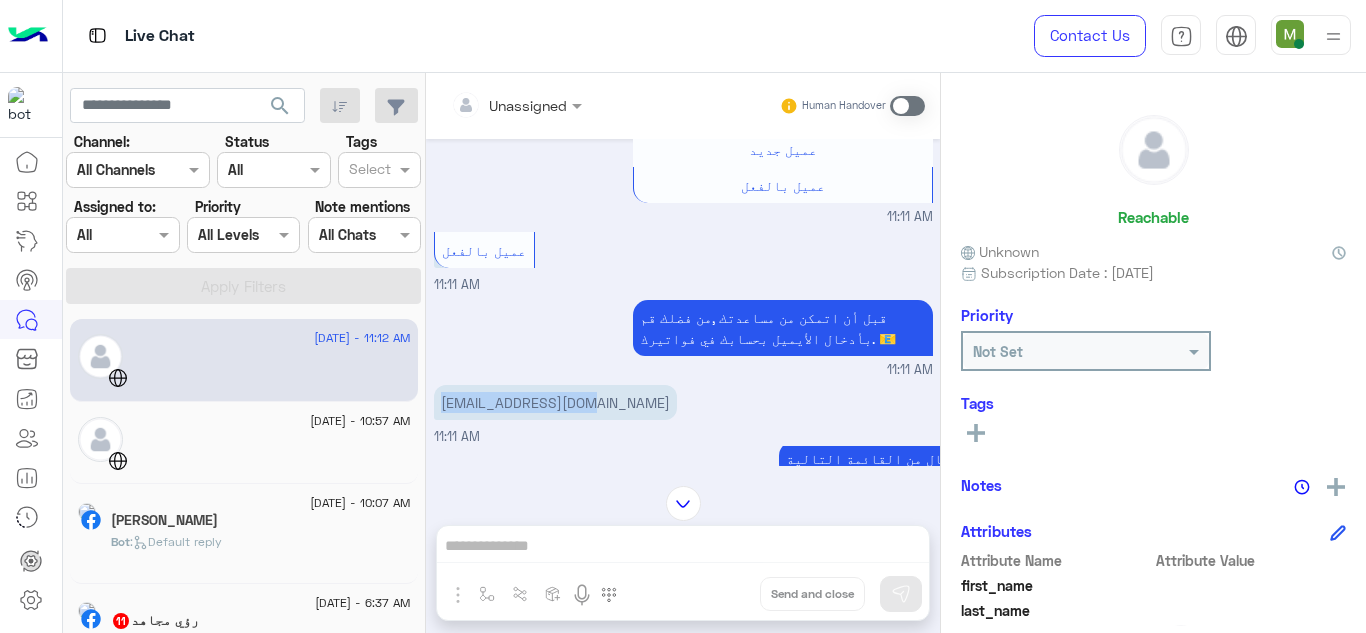 click on "[EMAIL_ADDRESS][DOMAIN_NAME]" at bounding box center (555, 402) 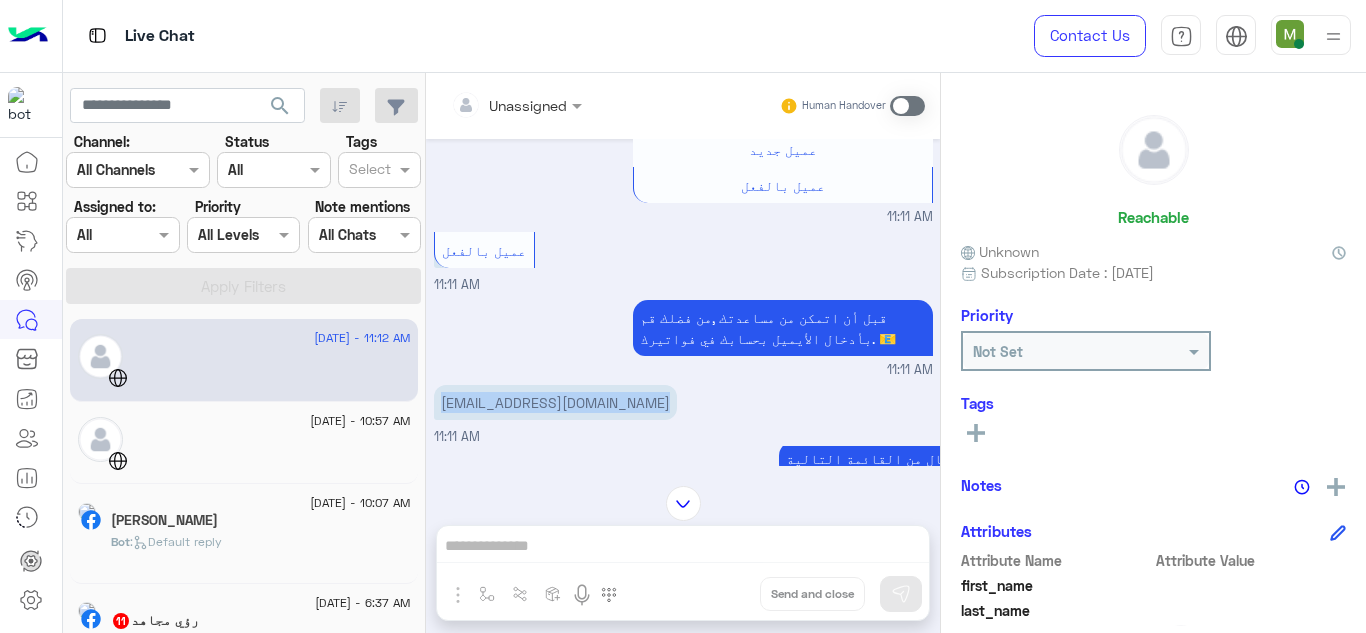 click on "[EMAIL_ADDRESS][DOMAIN_NAME]" at bounding box center (555, 402) 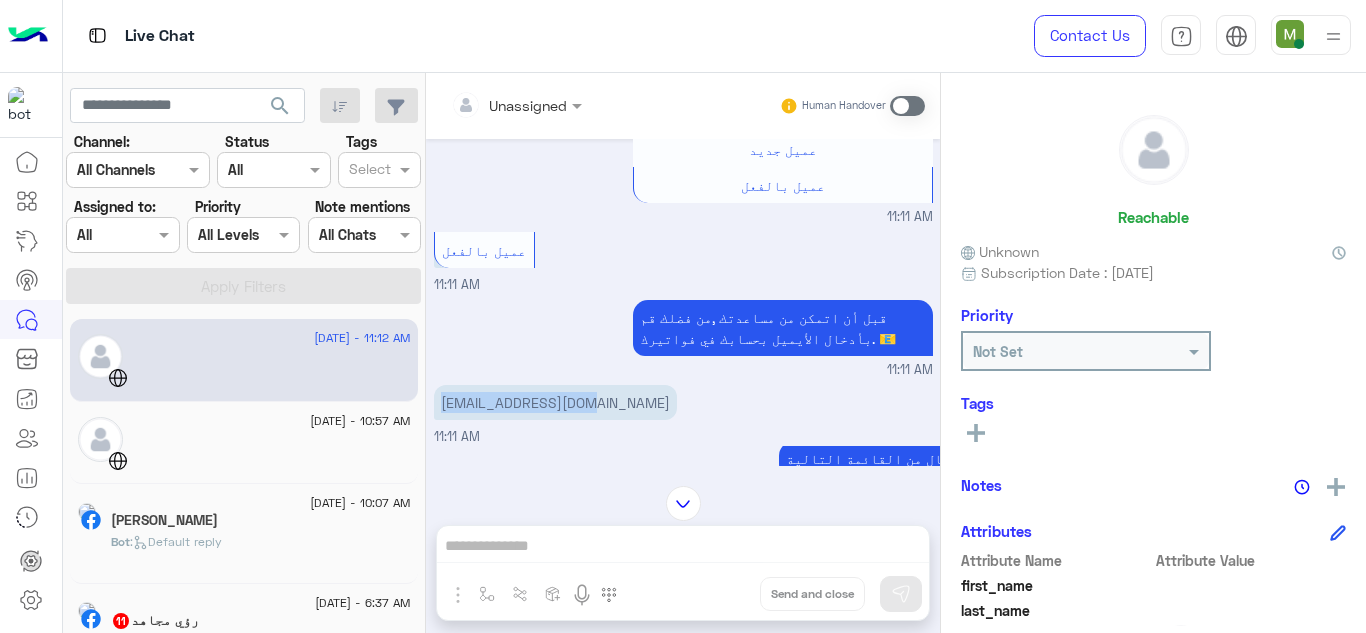 click on "[EMAIL_ADDRESS][DOMAIN_NAME]" at bounding box center [555, 402] 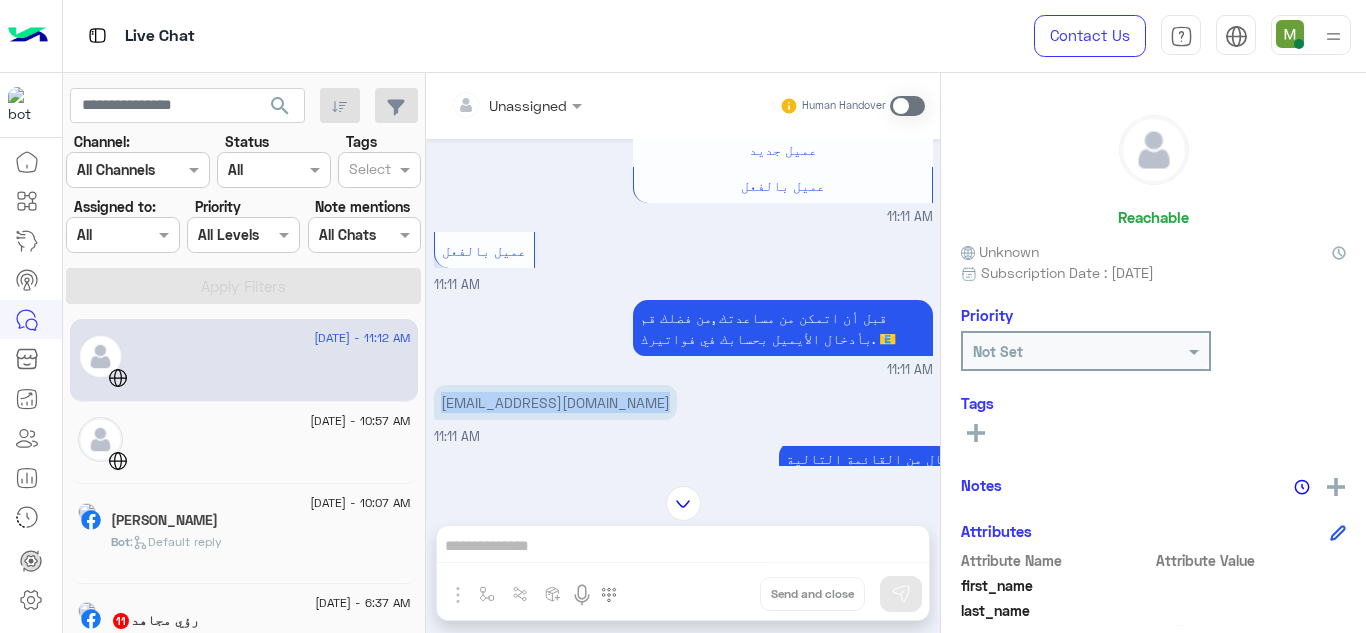 click on "[EMAIL_ADDRESS][DOMAIN_NAME]" at bounding box center (555, 402) 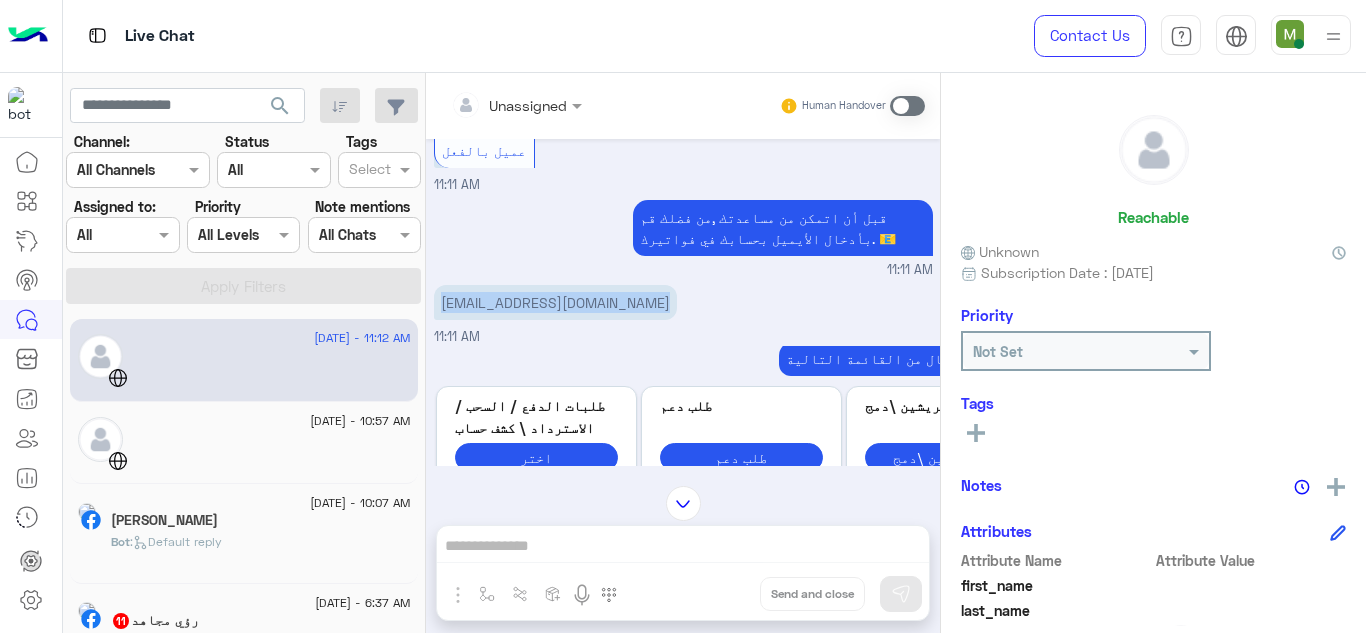 scroll, scrollTop: 1255, scrollLeft: 0, axis: vertical 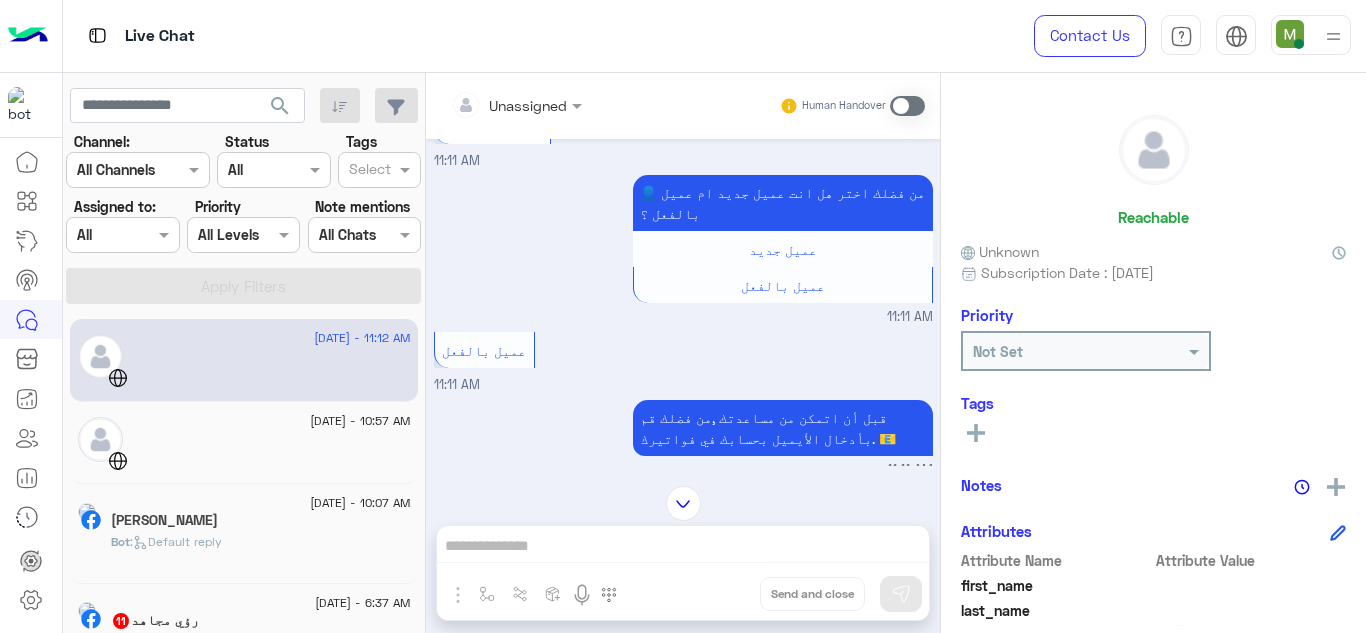 click on "عميل بالفعل    11:11 AM" at bounding box center (683, 361) 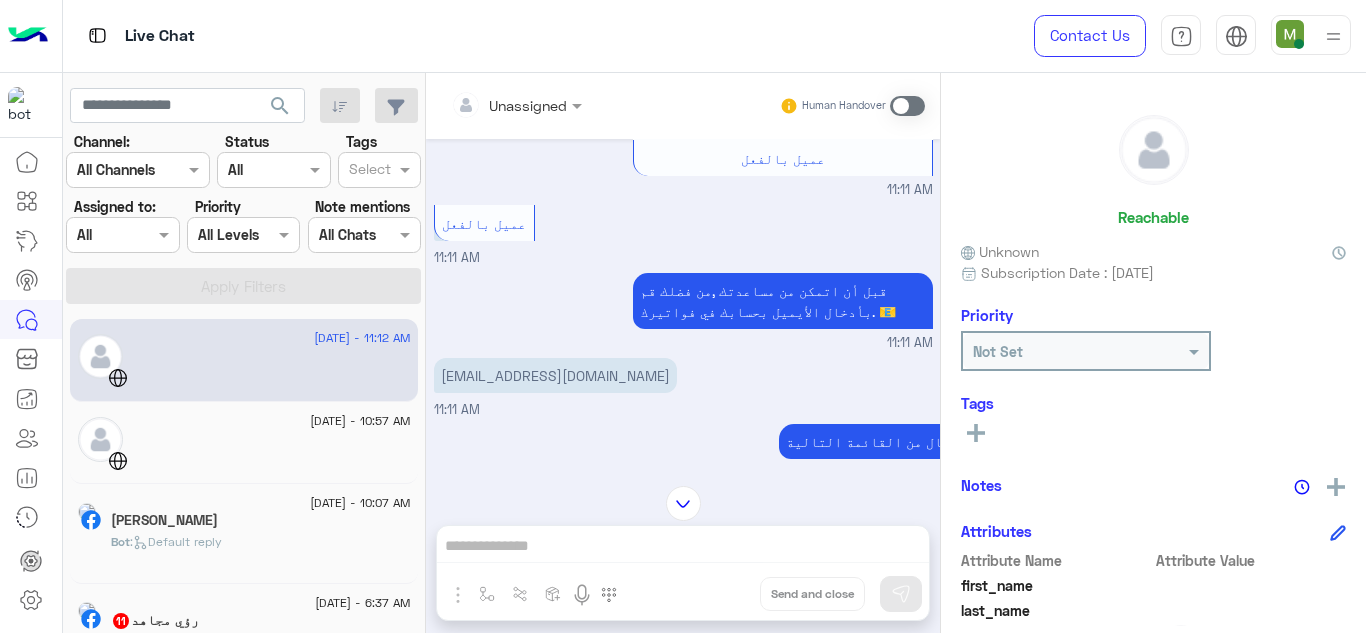 scroll, scrollTop: 1055, scrollLeft: 0, axis: vertical 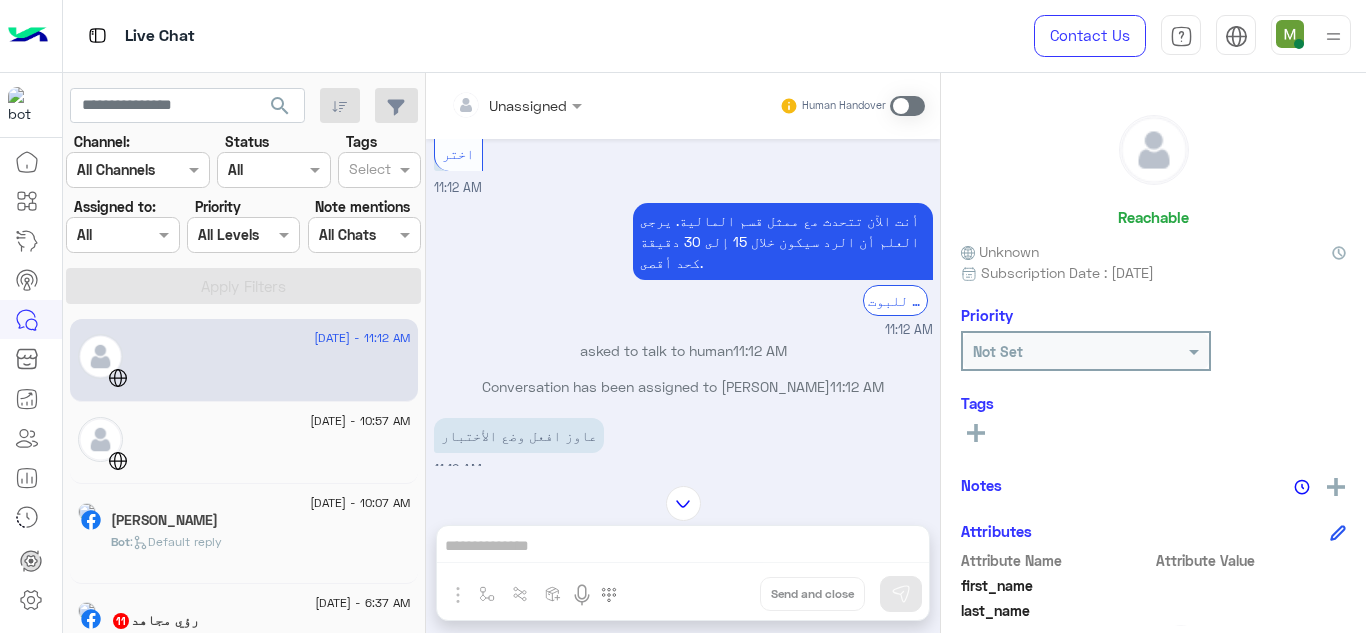 click on "asked to talk to human   11:12 AM" at bounding box center (683, 350) 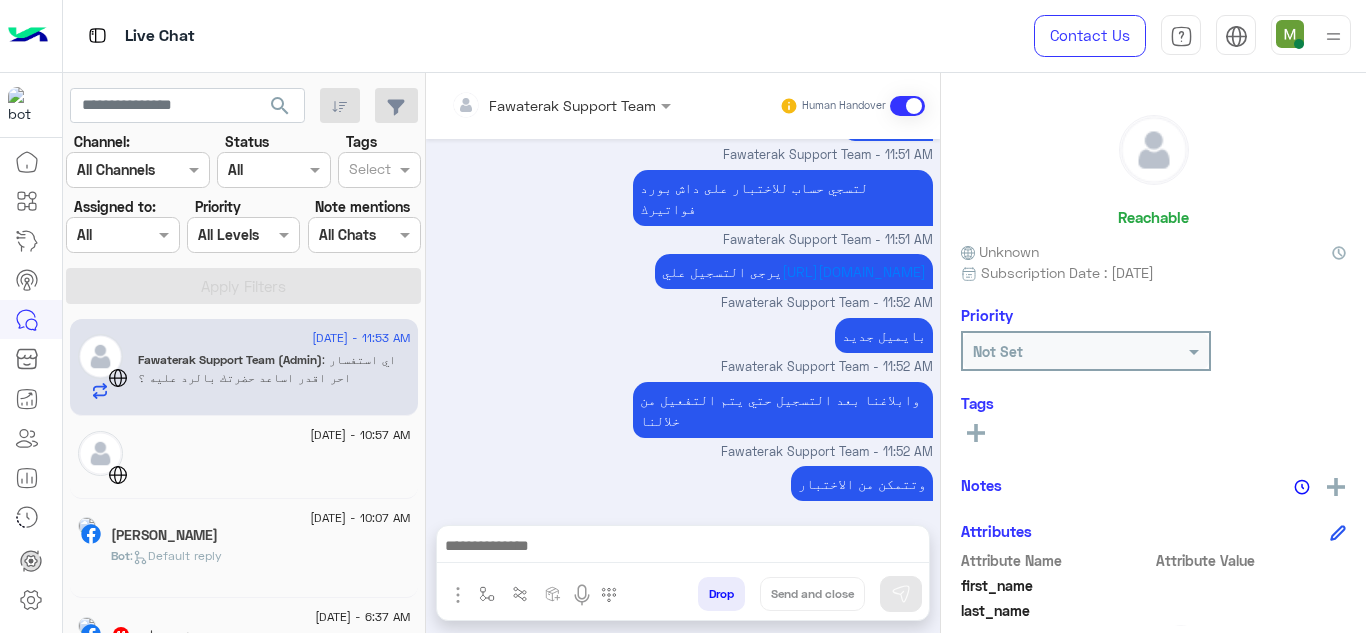 scroll, scrollTop: 2137, scrollLeft: 0, axis: vertical 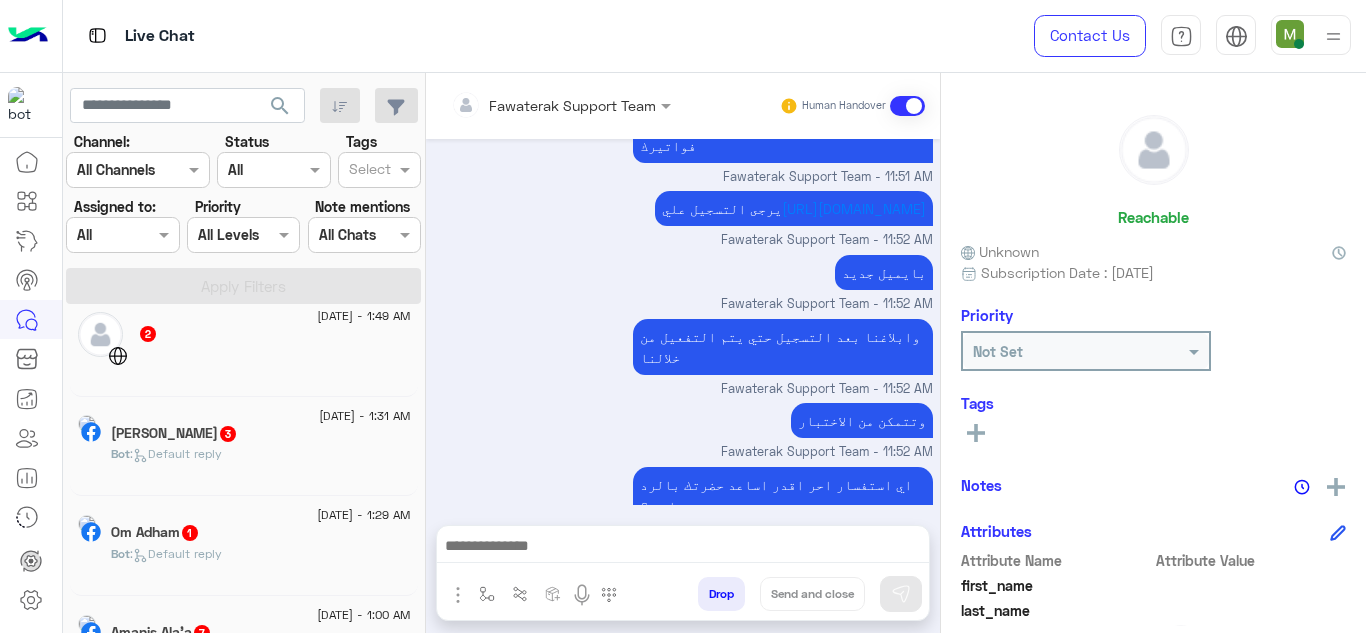 click on "Bot :   Default reply" 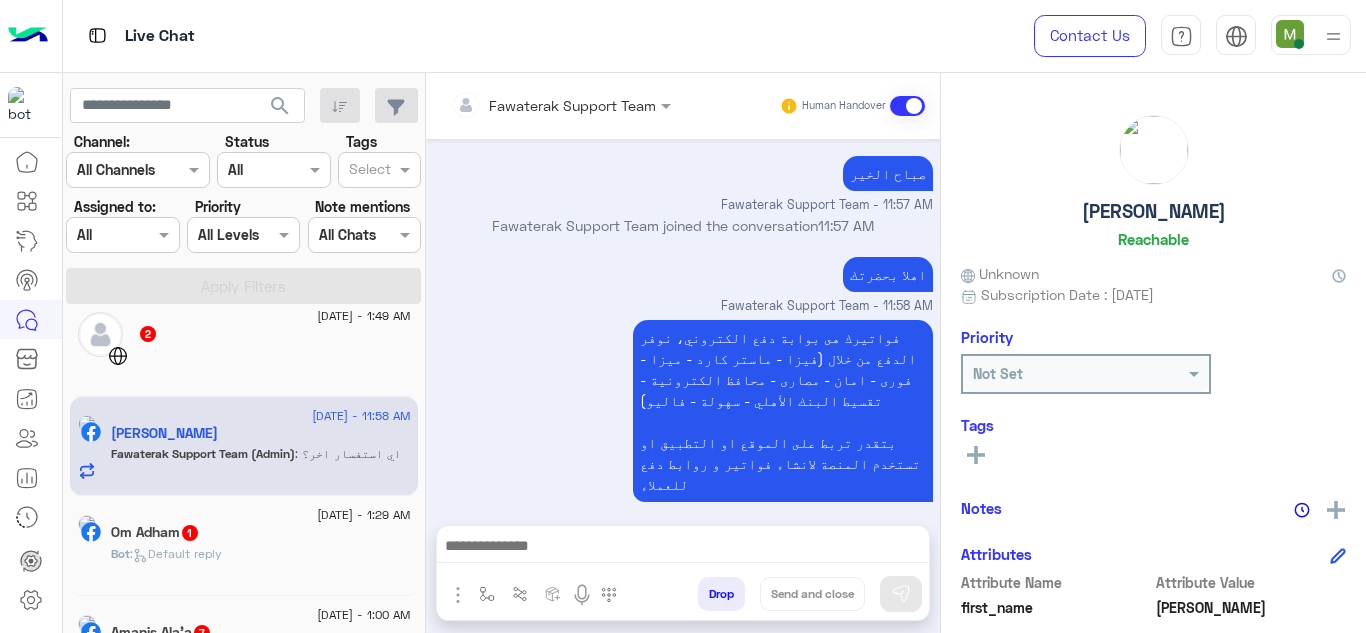scroll, scrollTop: 1360, scrollLeft: 0, axis: vertical 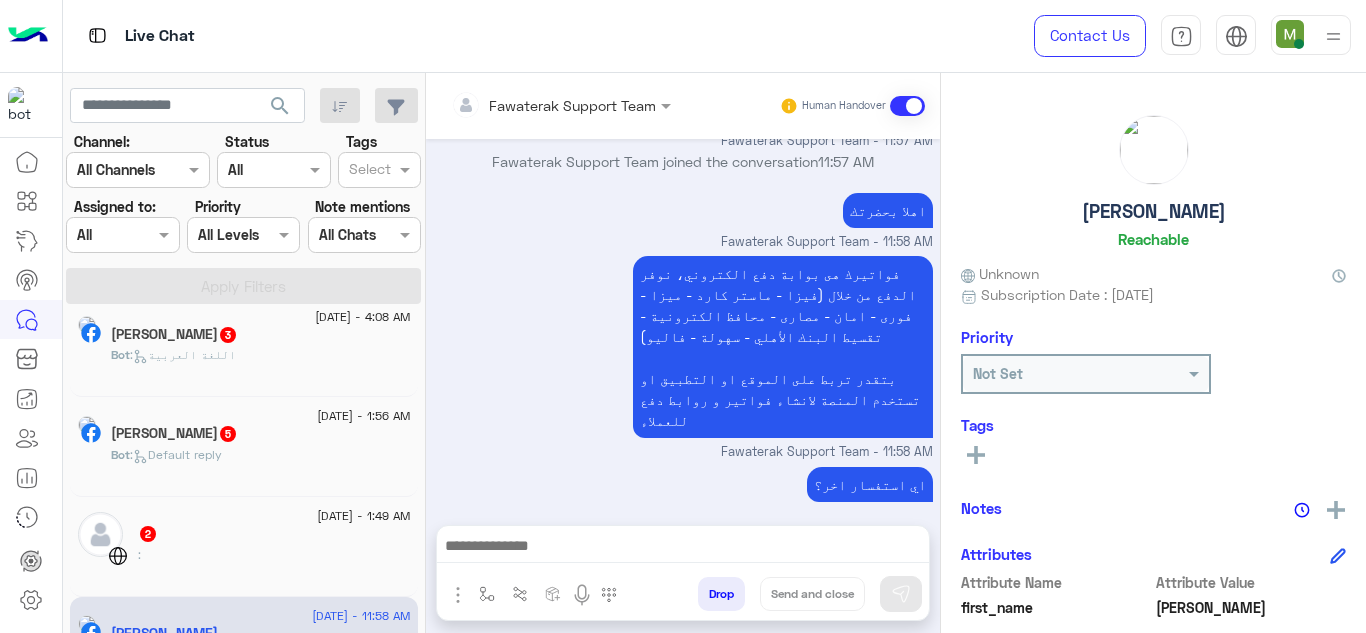 click on "اي استفسار اخر؟  Fawaterak Support Team  -  11:58 AM" at bounding box center [683, 494] 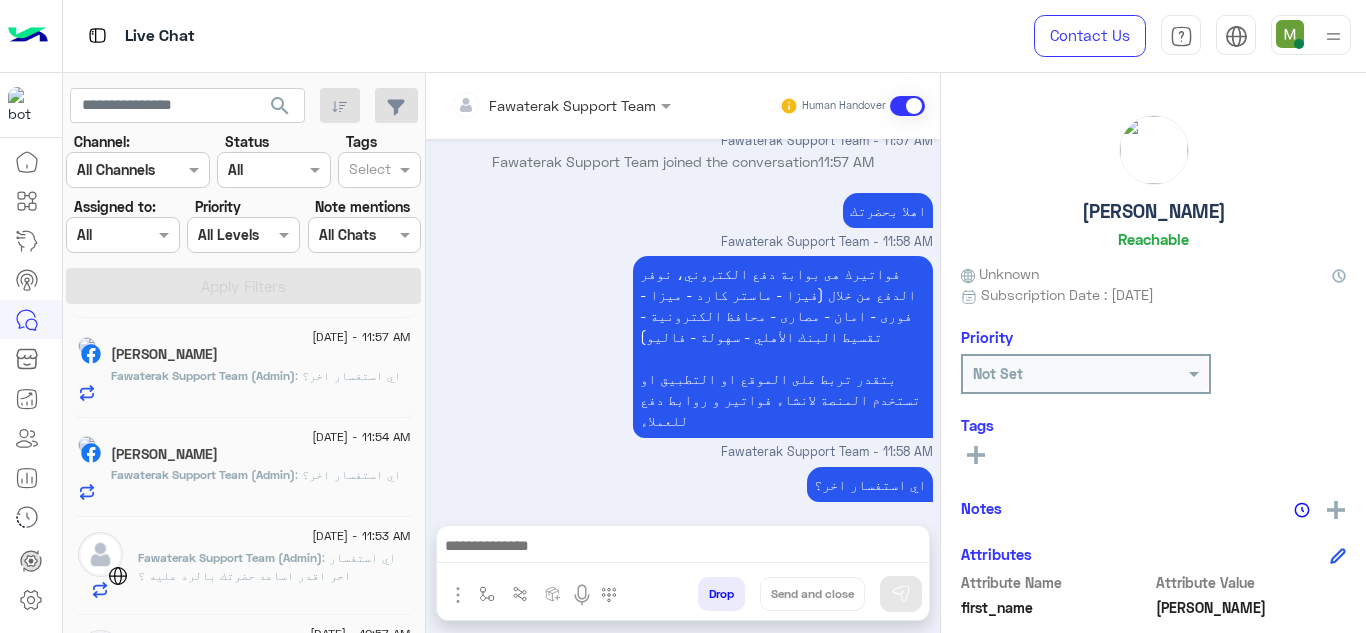 scroll, scrollTop: 0, scrollLeft: 0, axis: both 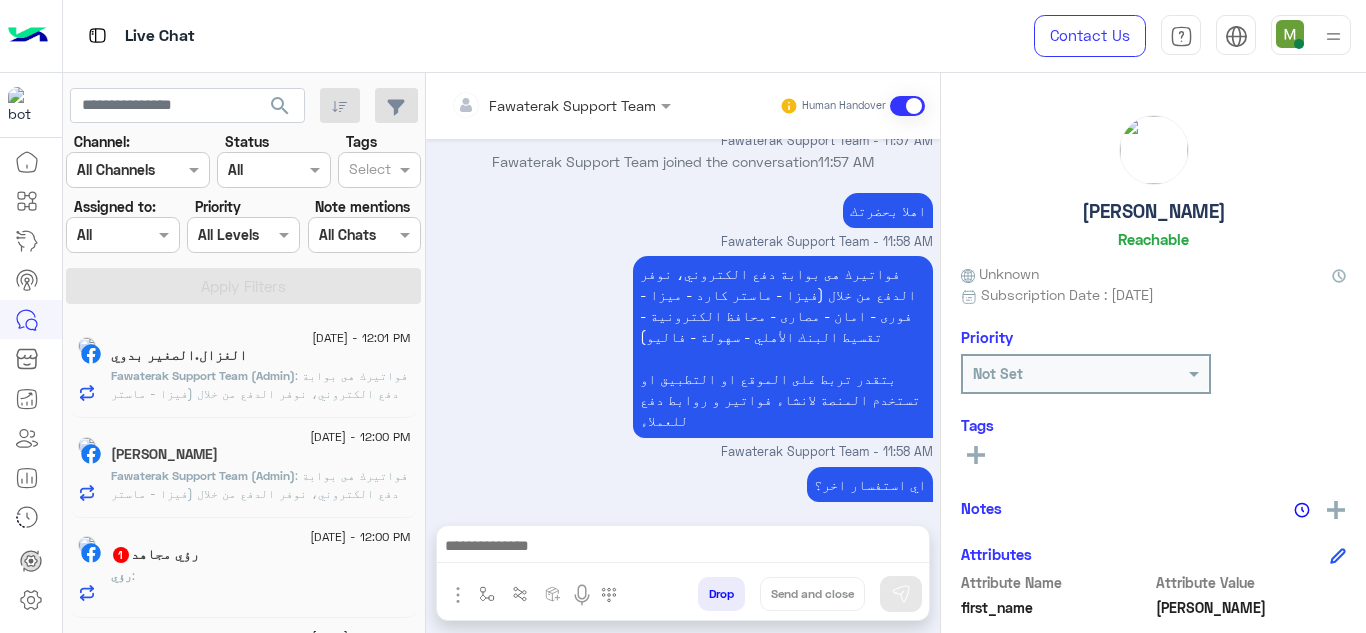 click on "Fawaterak Support Team (Admin)" 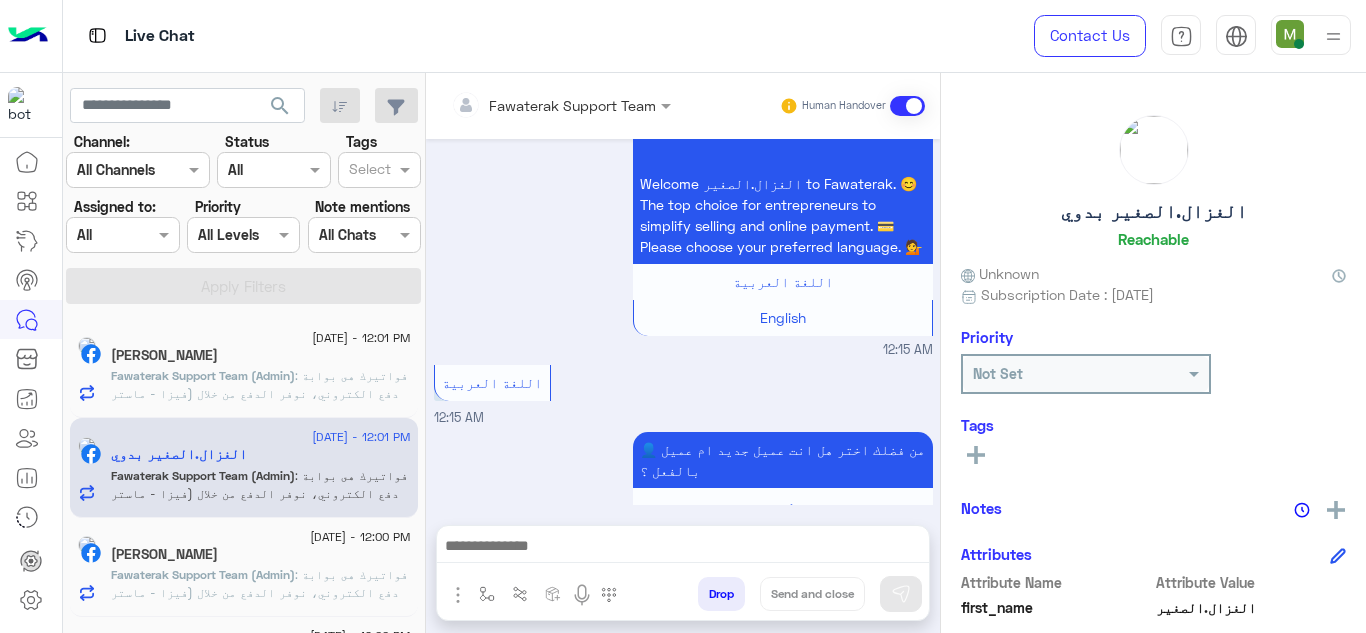 scroll, scrollTop: 736, scrollLeft: 0, axis: vertical 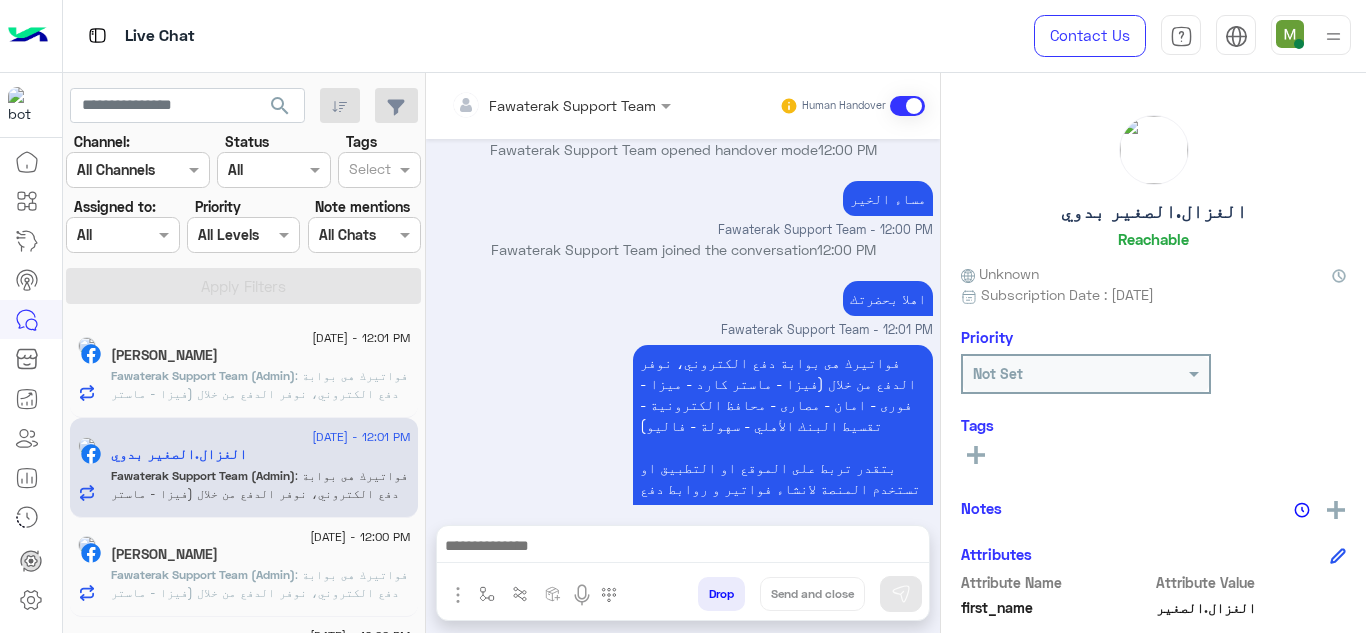 click on ": فواتيرك هى بوابة دفع الكتروني، نوفر الدفع من خلال (فيزا - ماستر كارد - ميزا - فورى - امان - مصارى - محافظ الكترونية - تقسيط البنك الأهلي - سهولة - فاليو)
بتقدر تربط على الموقع او التطبيق او تستخدم المنصة لانشاء فواتير و روابط دفع للعملاء" 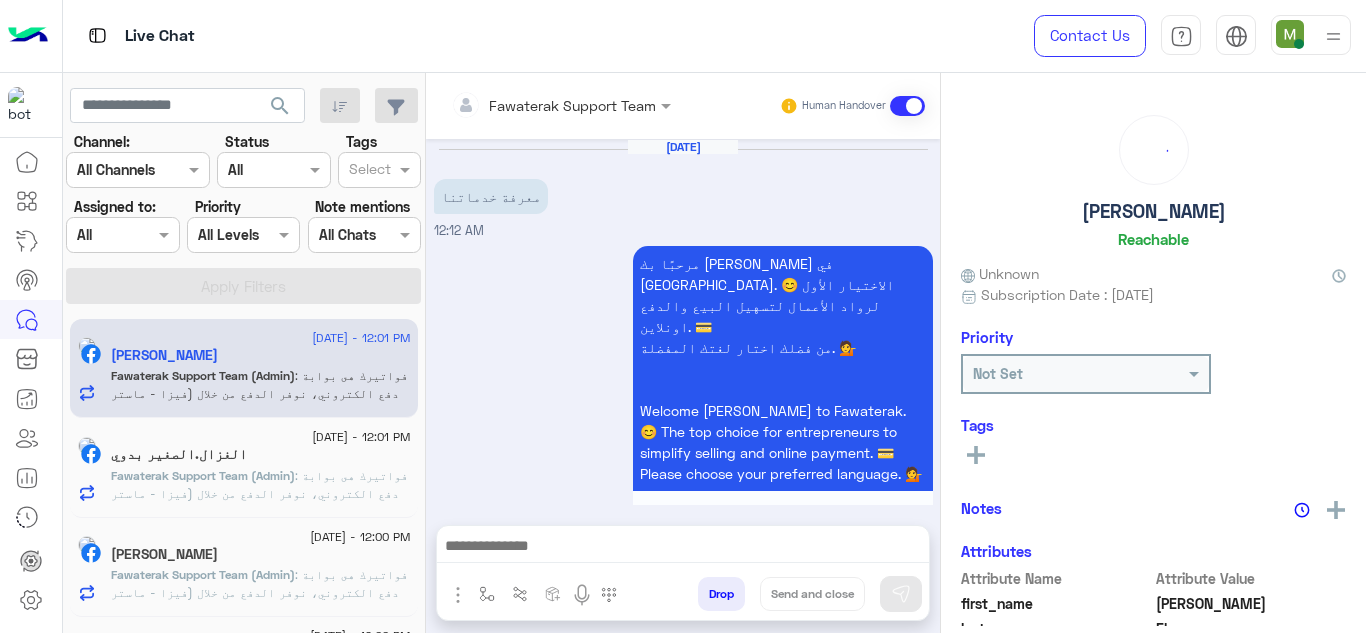 scroll, scrollTop: 344, scrollLeft: 0, axis: vertical 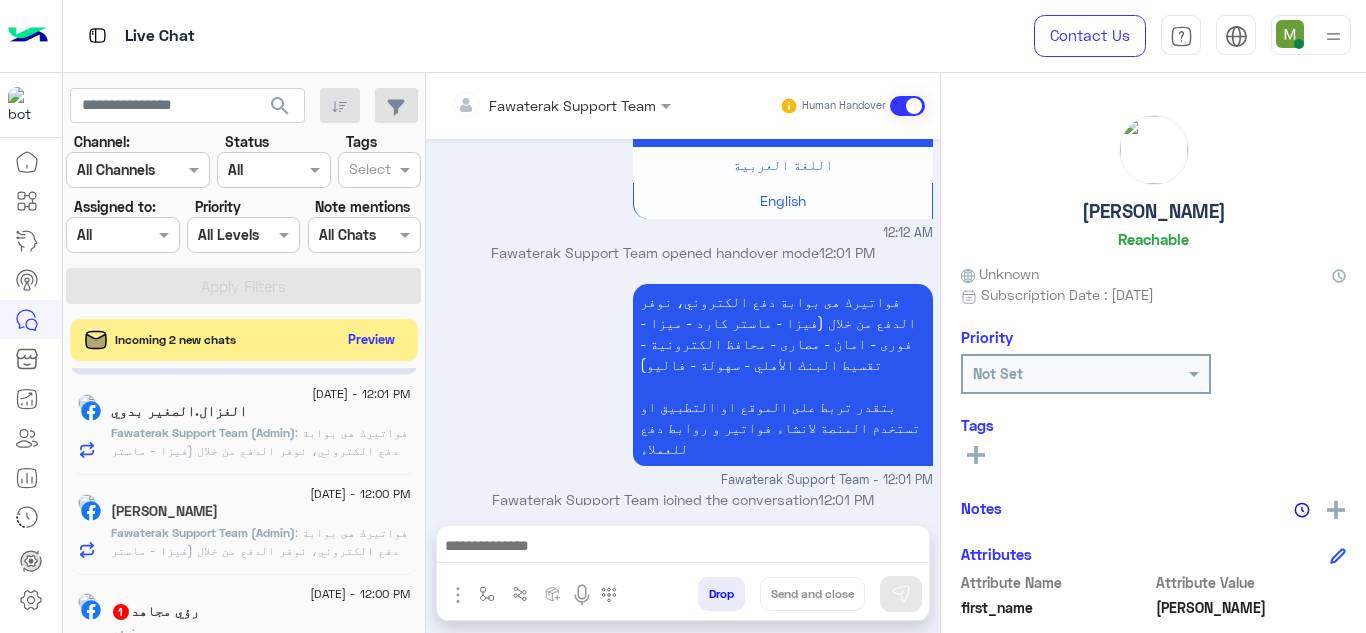 click on "Preview" 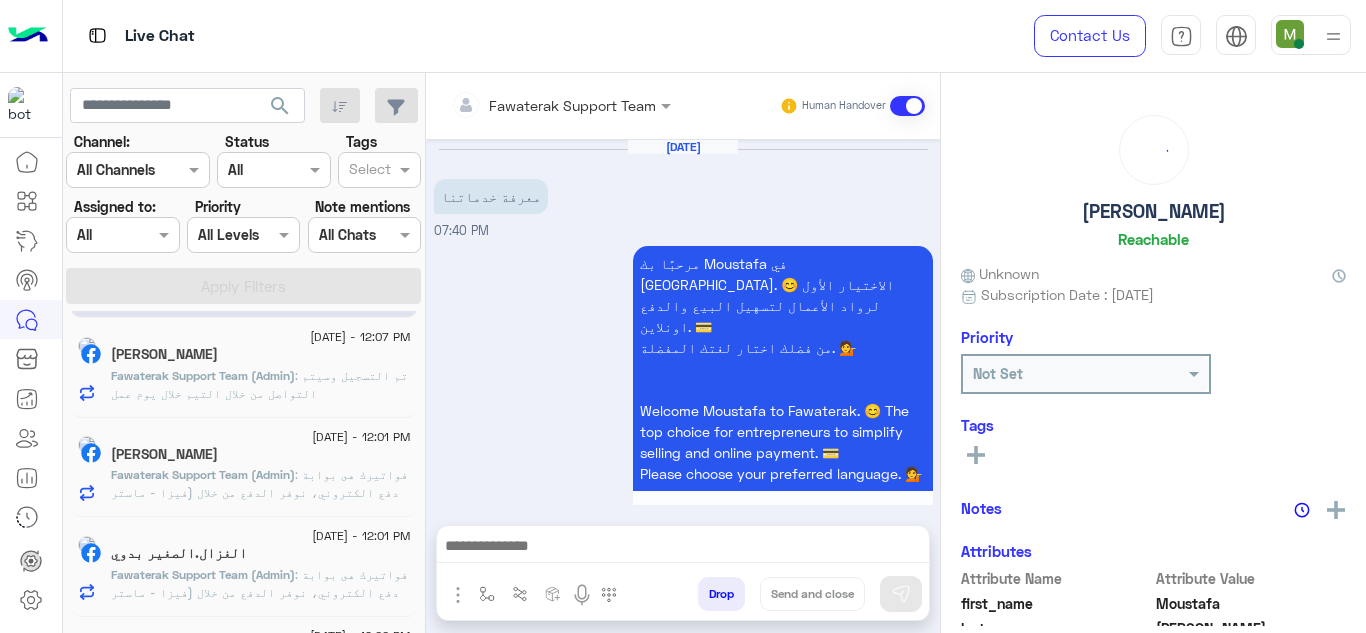 scroll, scrollTop: 792, scrollLeft: 0, axis: vertical 